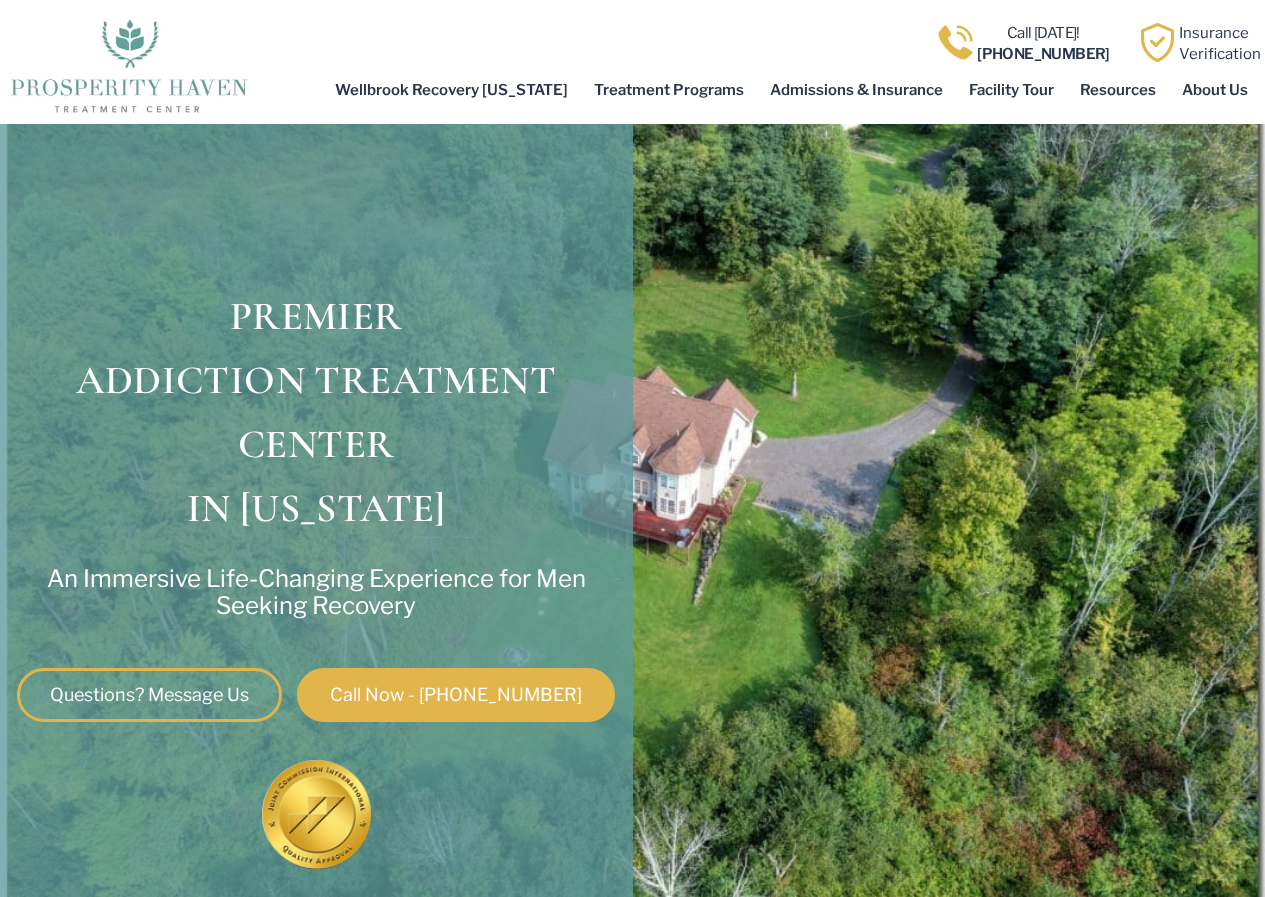 scroll, scrollTop: 0, scrollLeft: 0, axis: both 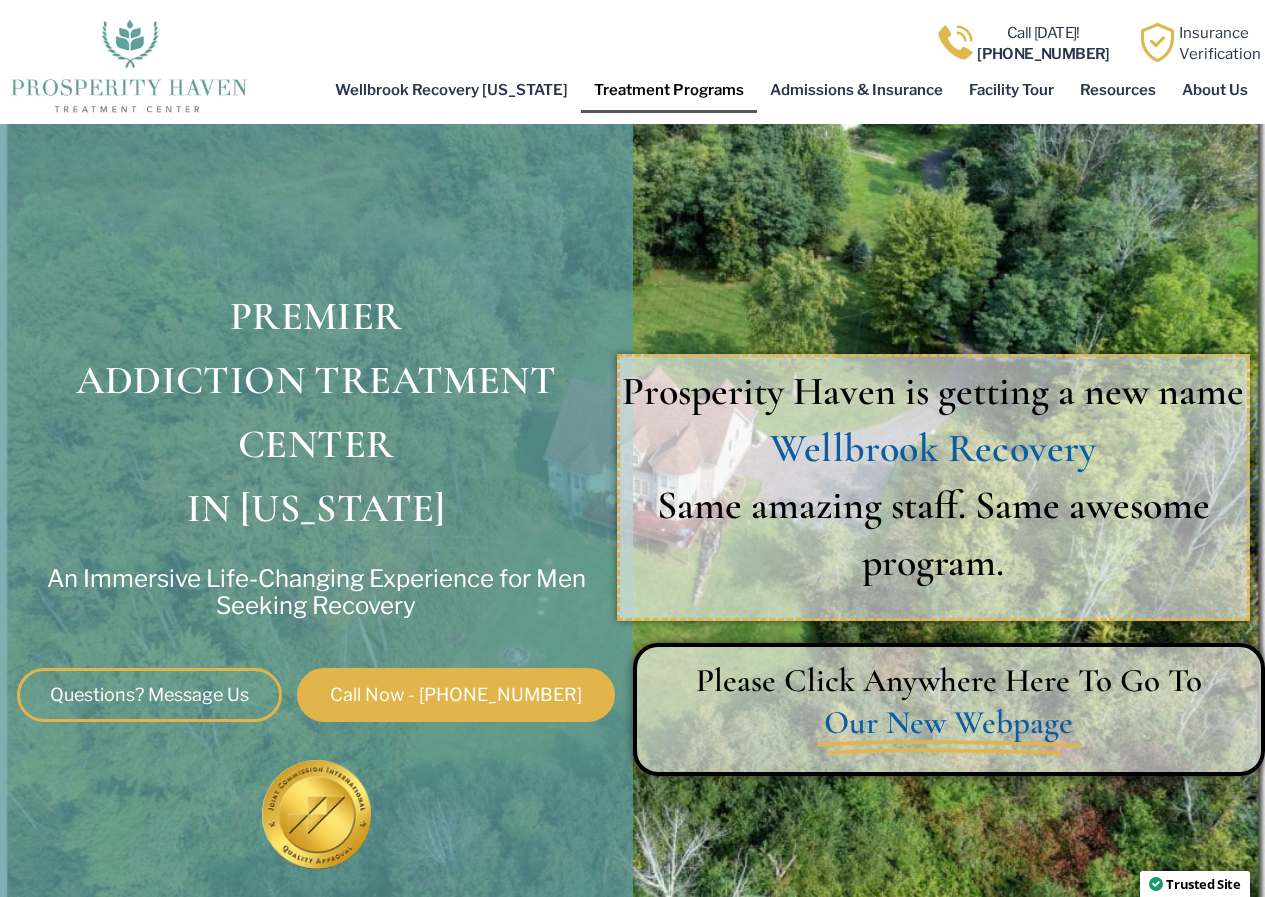 click on "Treatment Programs" 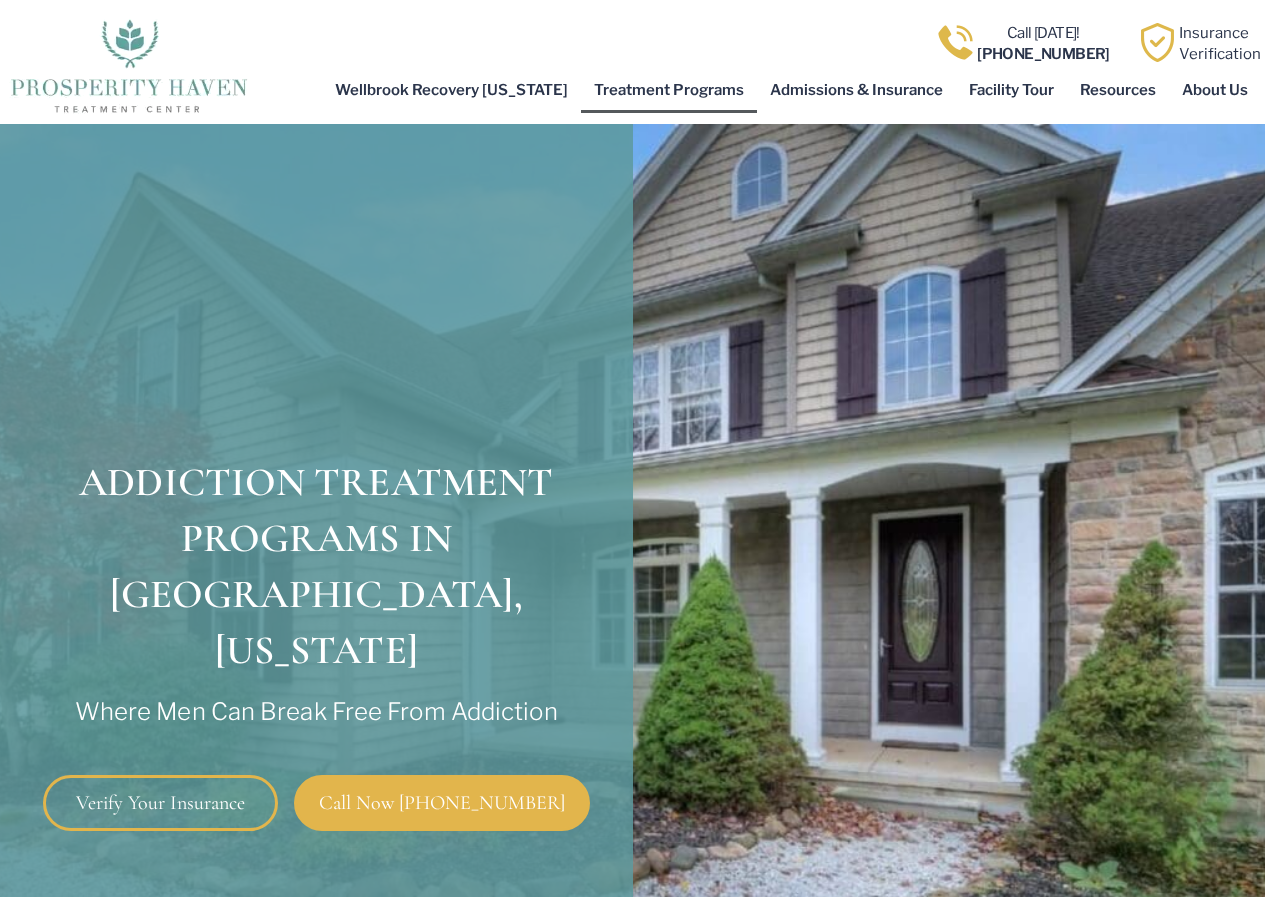 scroll, scrollTop: 0, scrollLeft: 0, axis: both 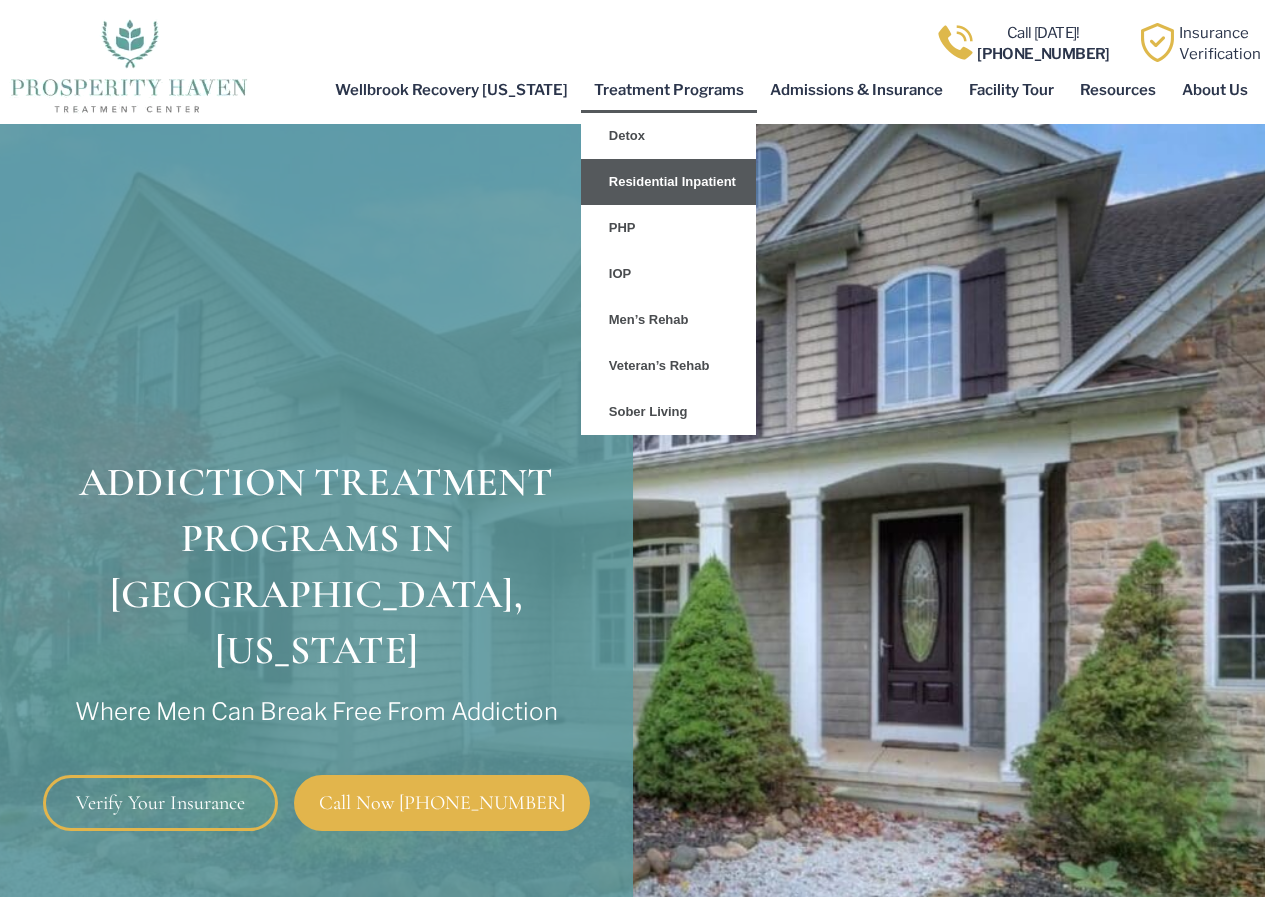 click on "Residential Inpatient" 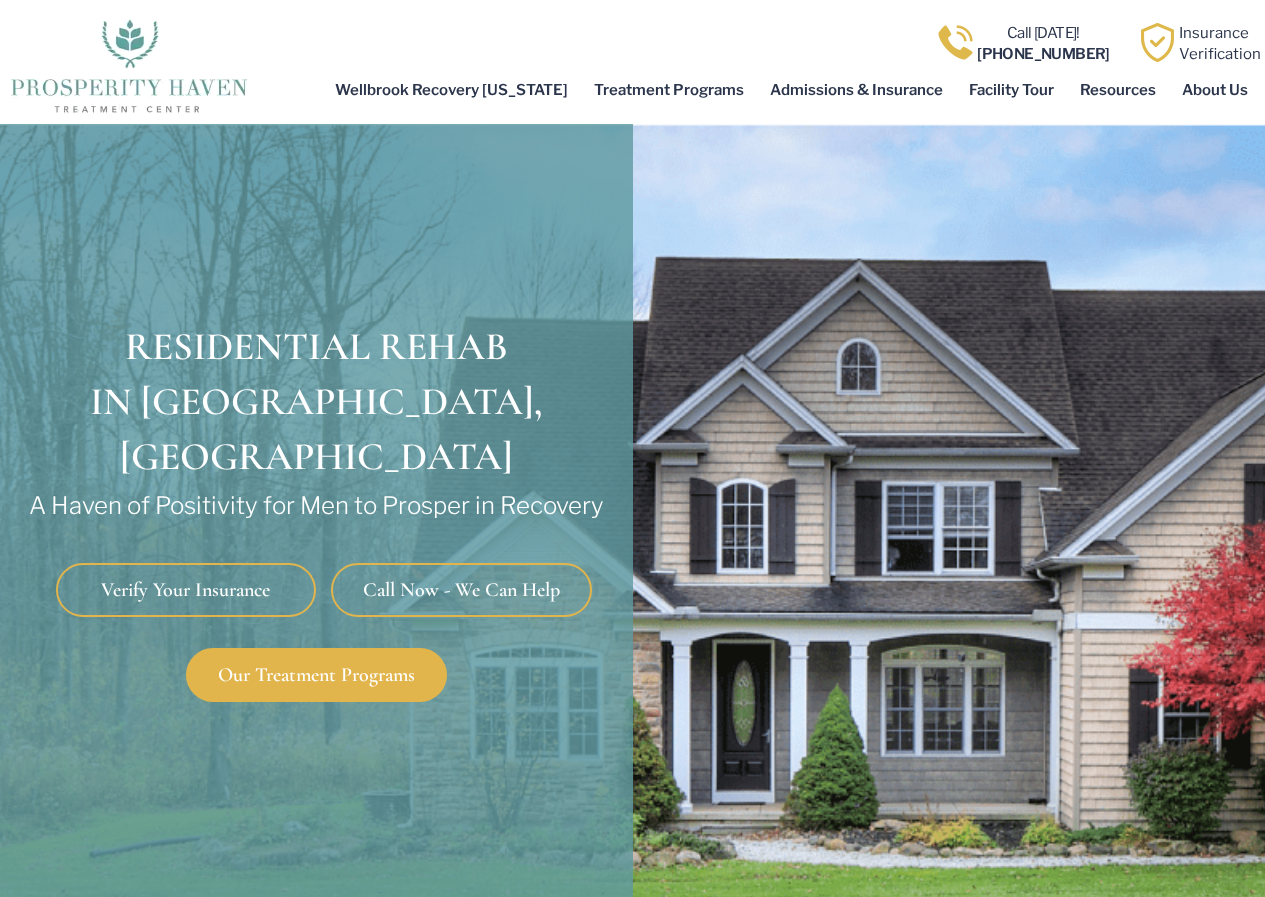 scroll, scrollTop: 0, scrollLeft: 0, axis: both 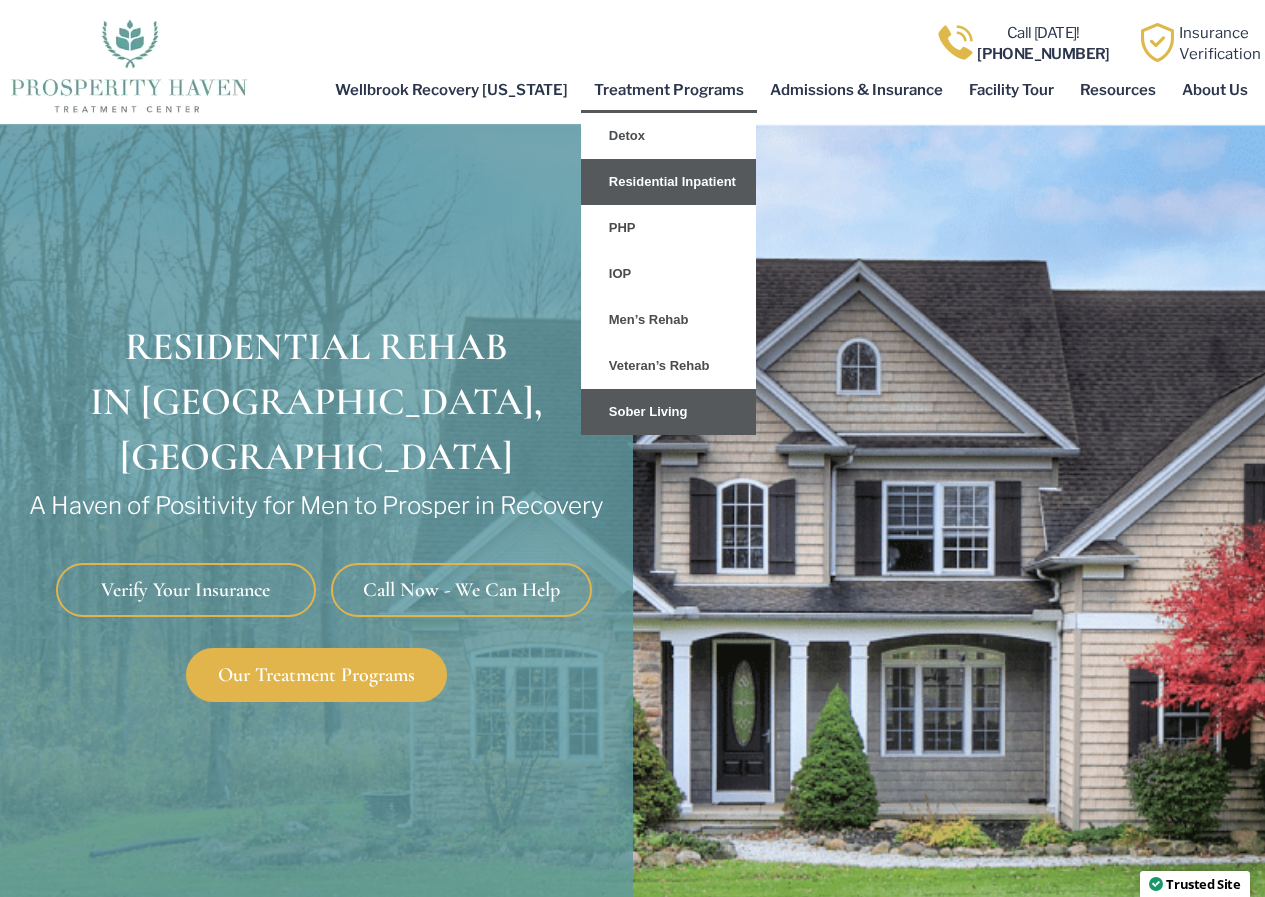 click on "Sober Living" 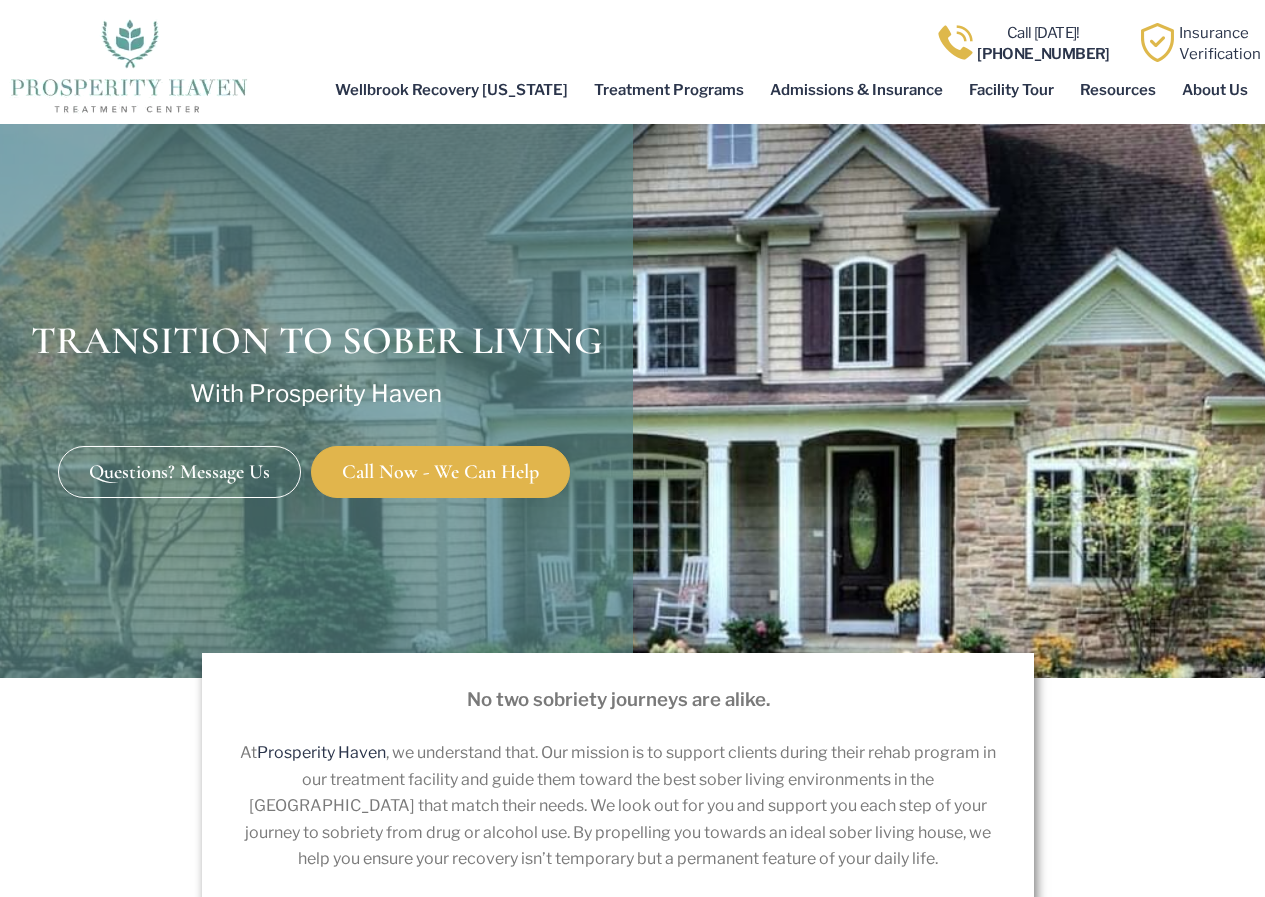 scroll, scrollTop: 0, scrollLeft: 0, axis: both 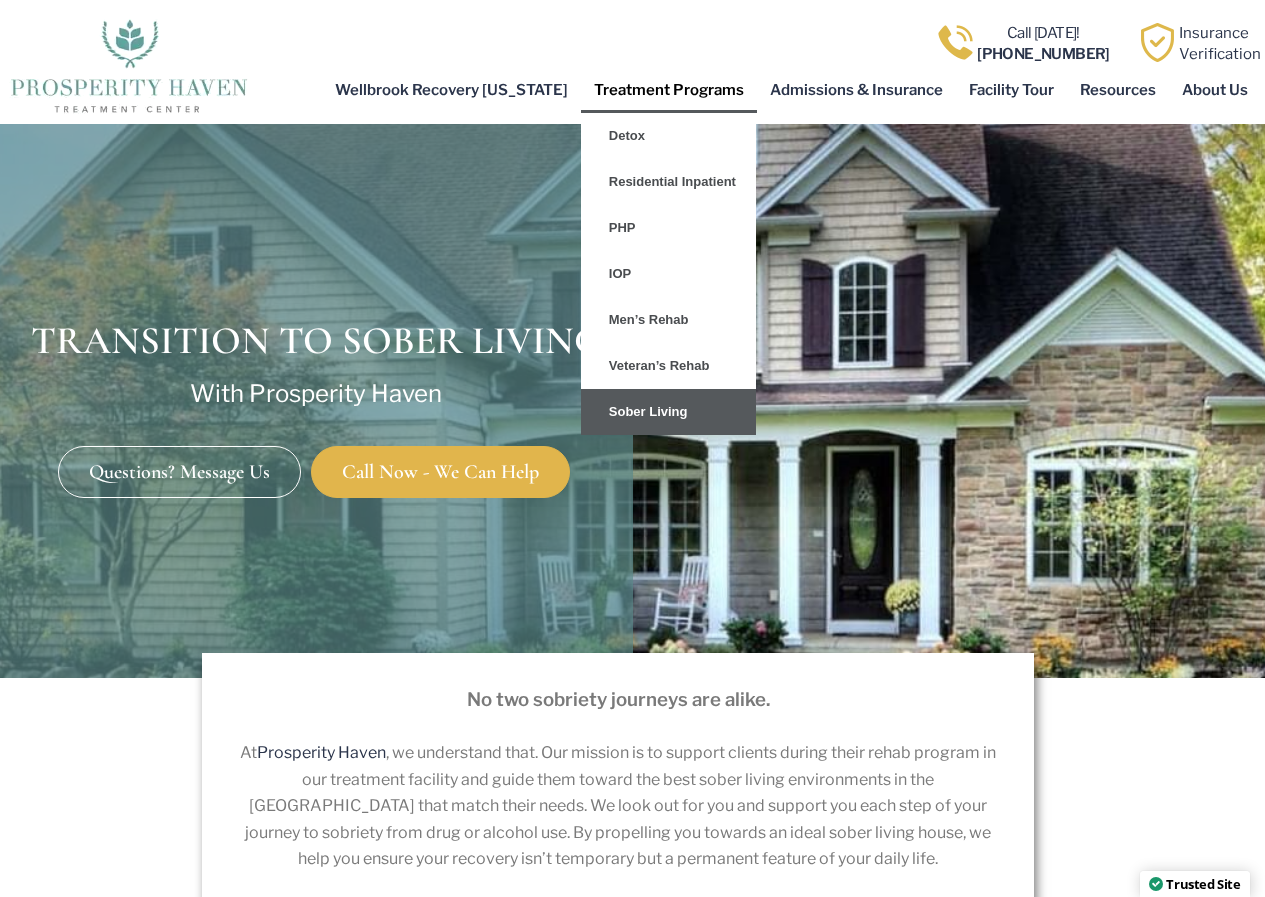 click on "Treatment Programs" 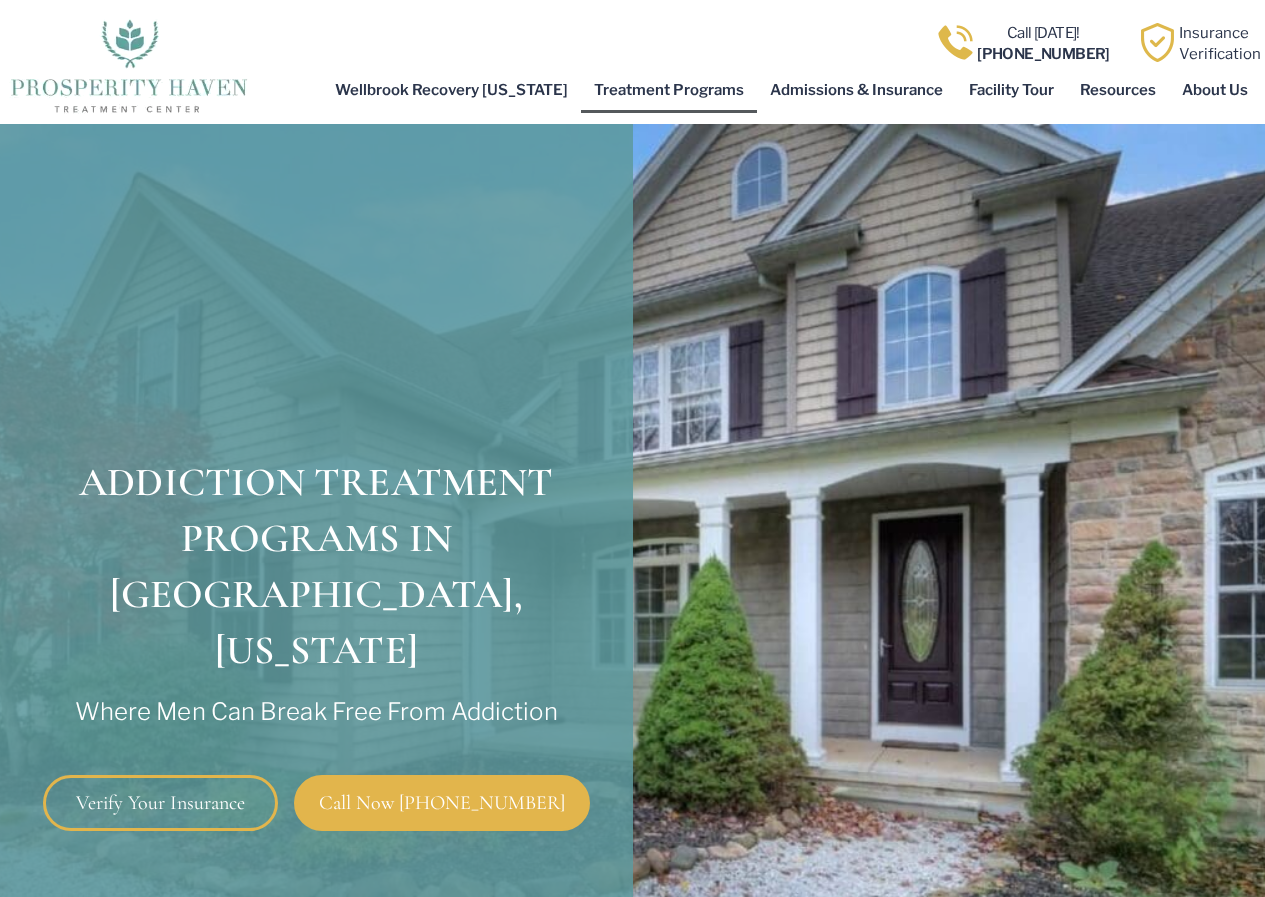 scroll, scrollTop: 0, scrollLeft: 0, axis: both 